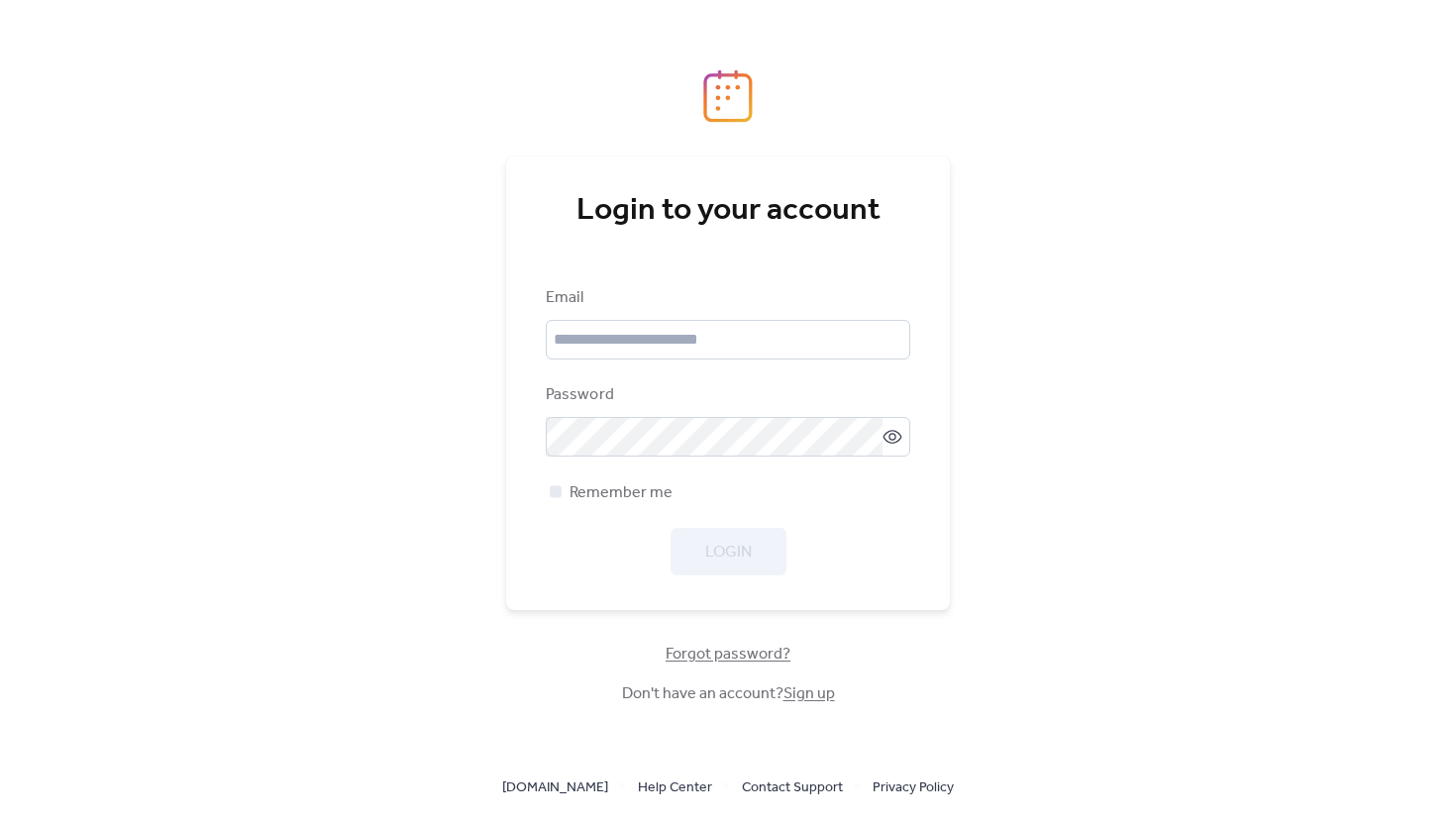 scroll, scrollTop: 0, scrollLeft: 0, axis: both 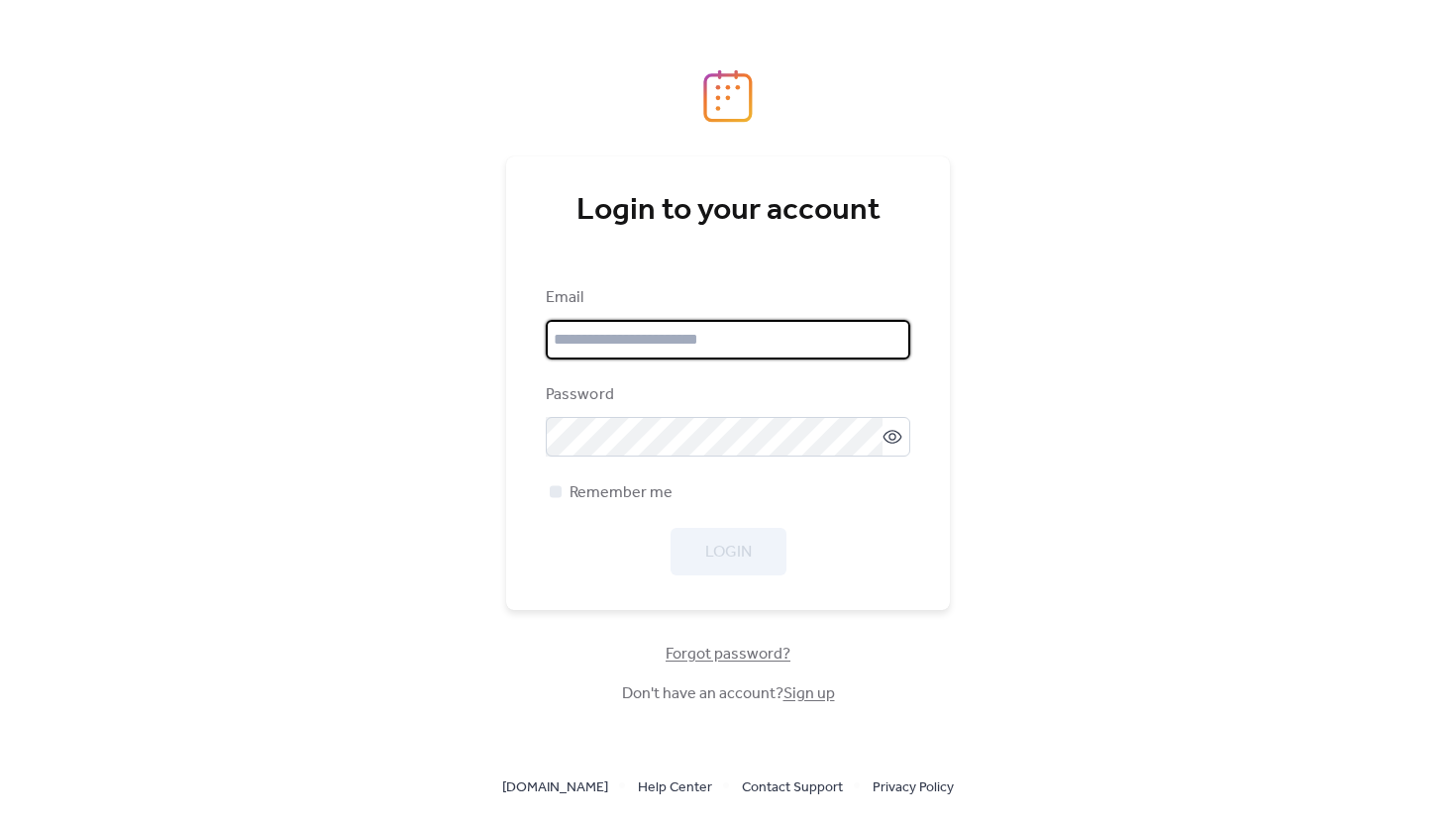click at bounding box center [728, 340] 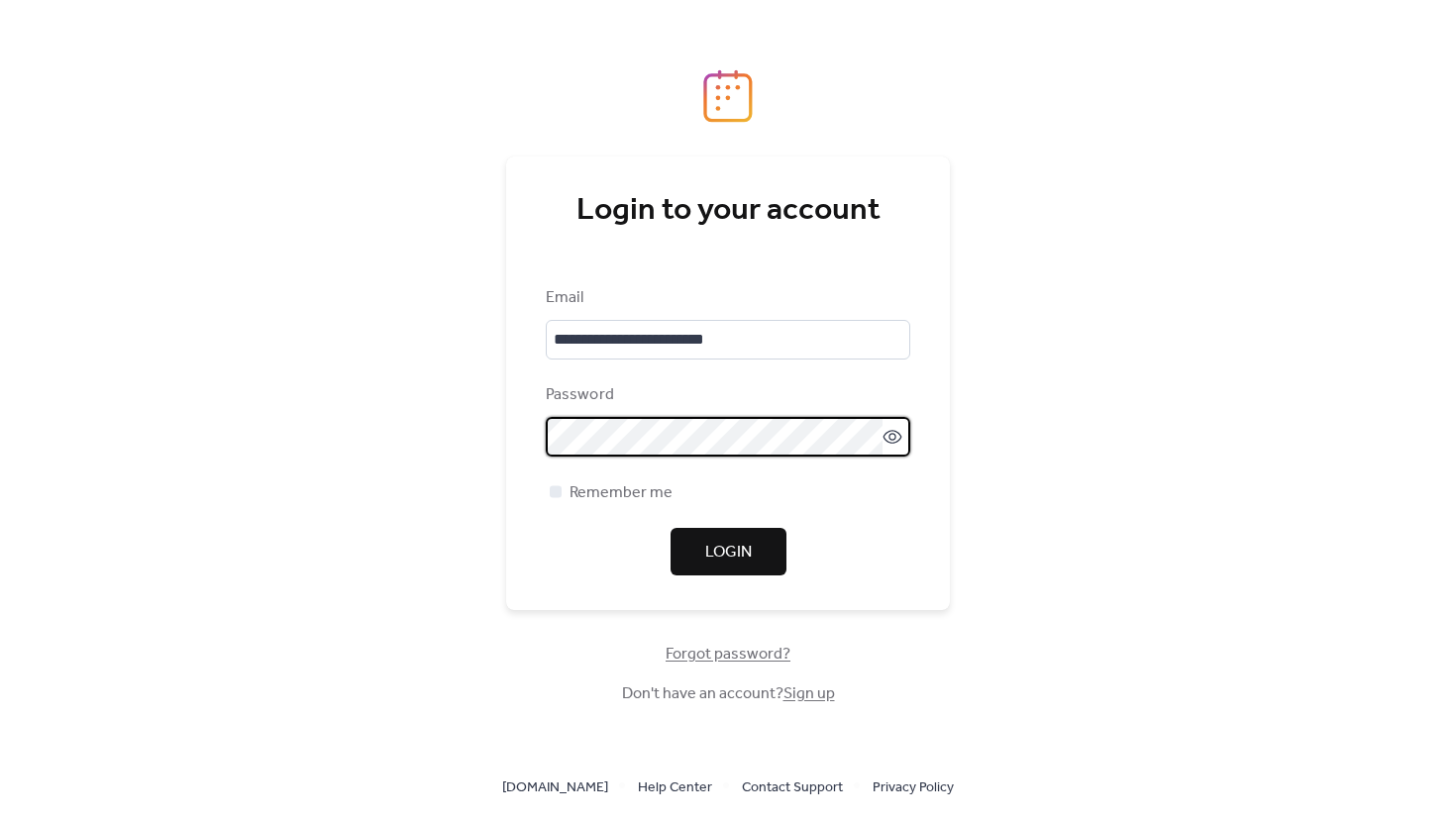 click on "Login" at bounding box center (728, 552) 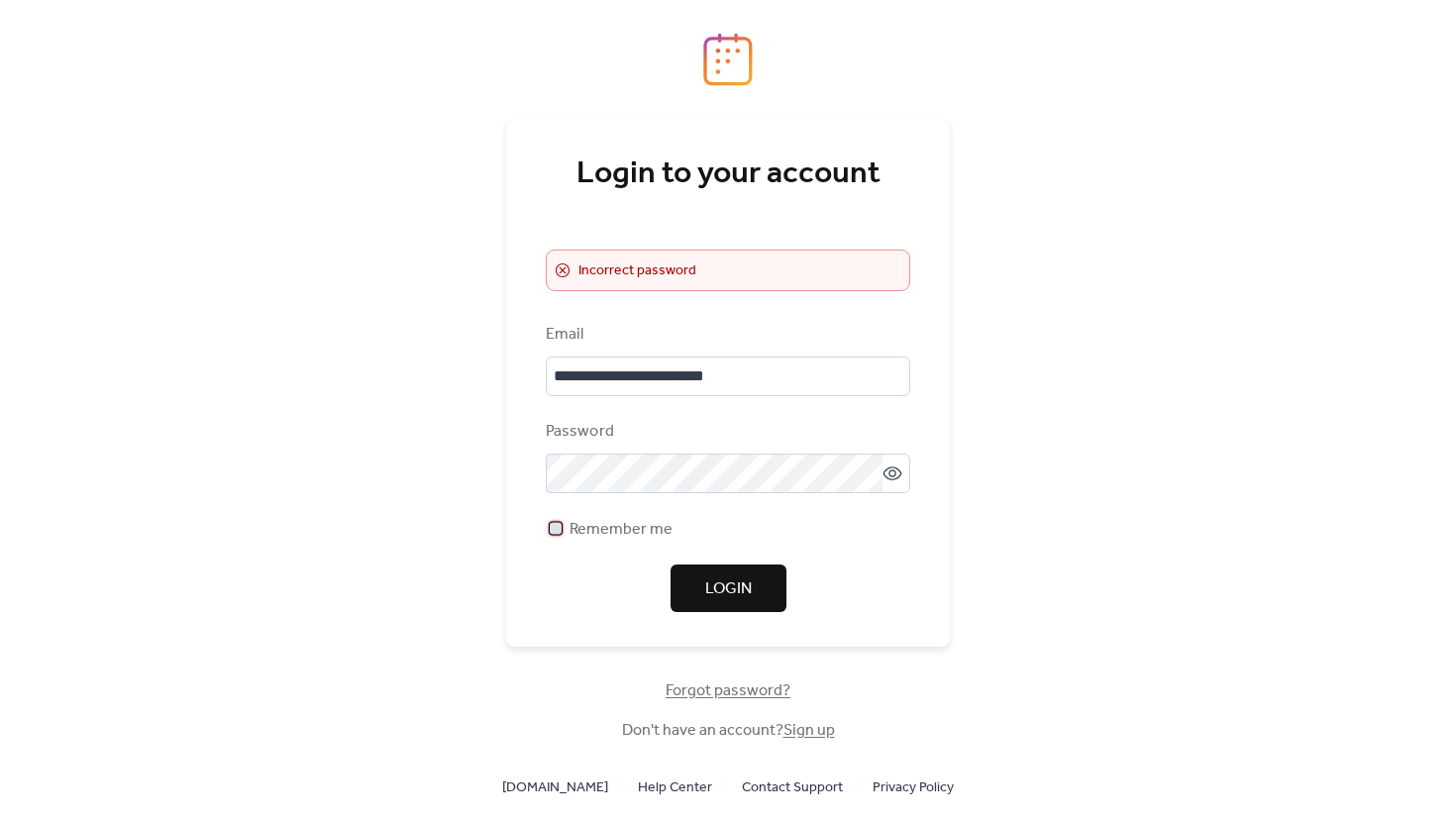click at bounding box center (556, 528) 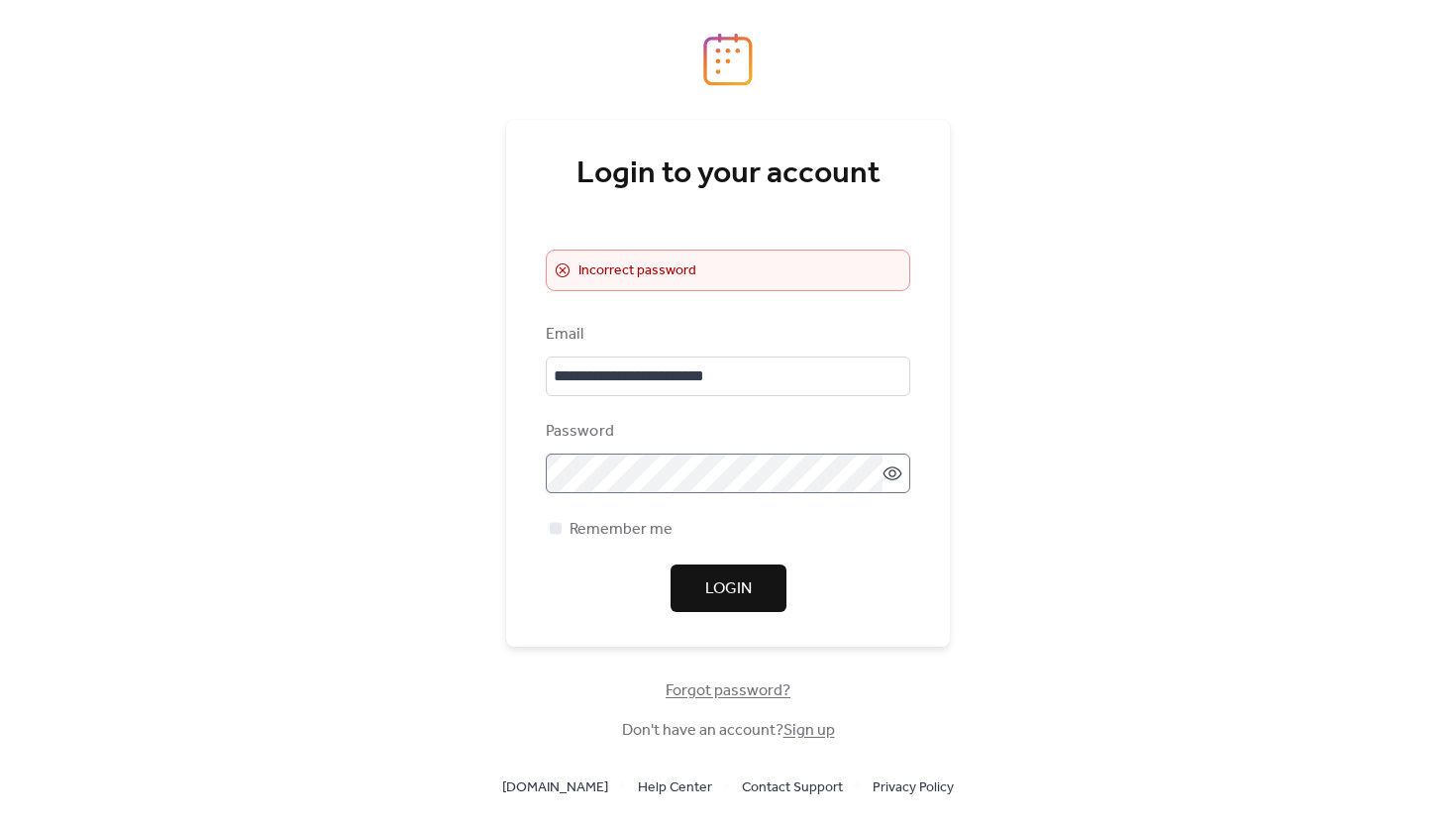 click 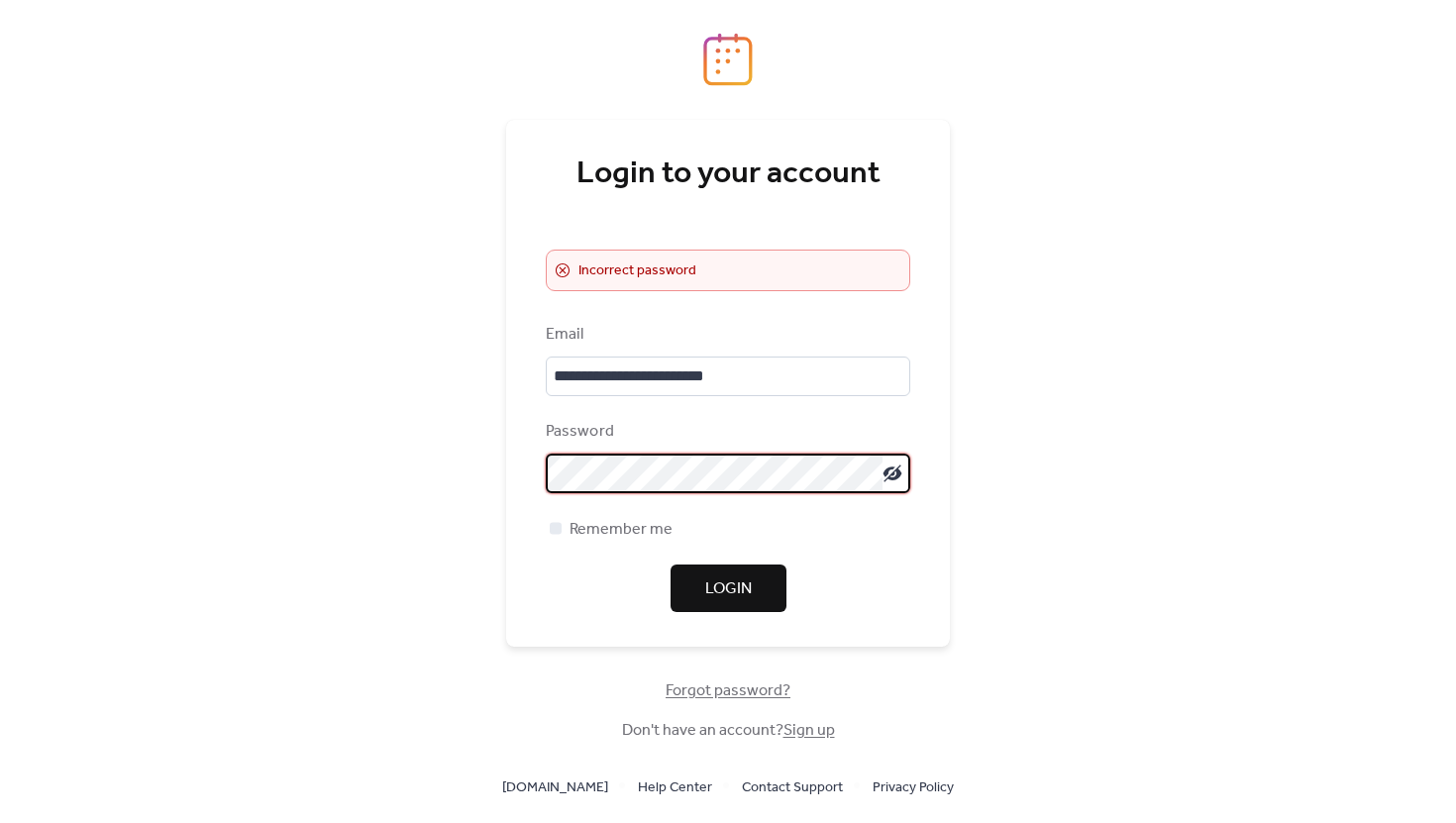 click on "Forgot password?" at bounding box center (728, 691) 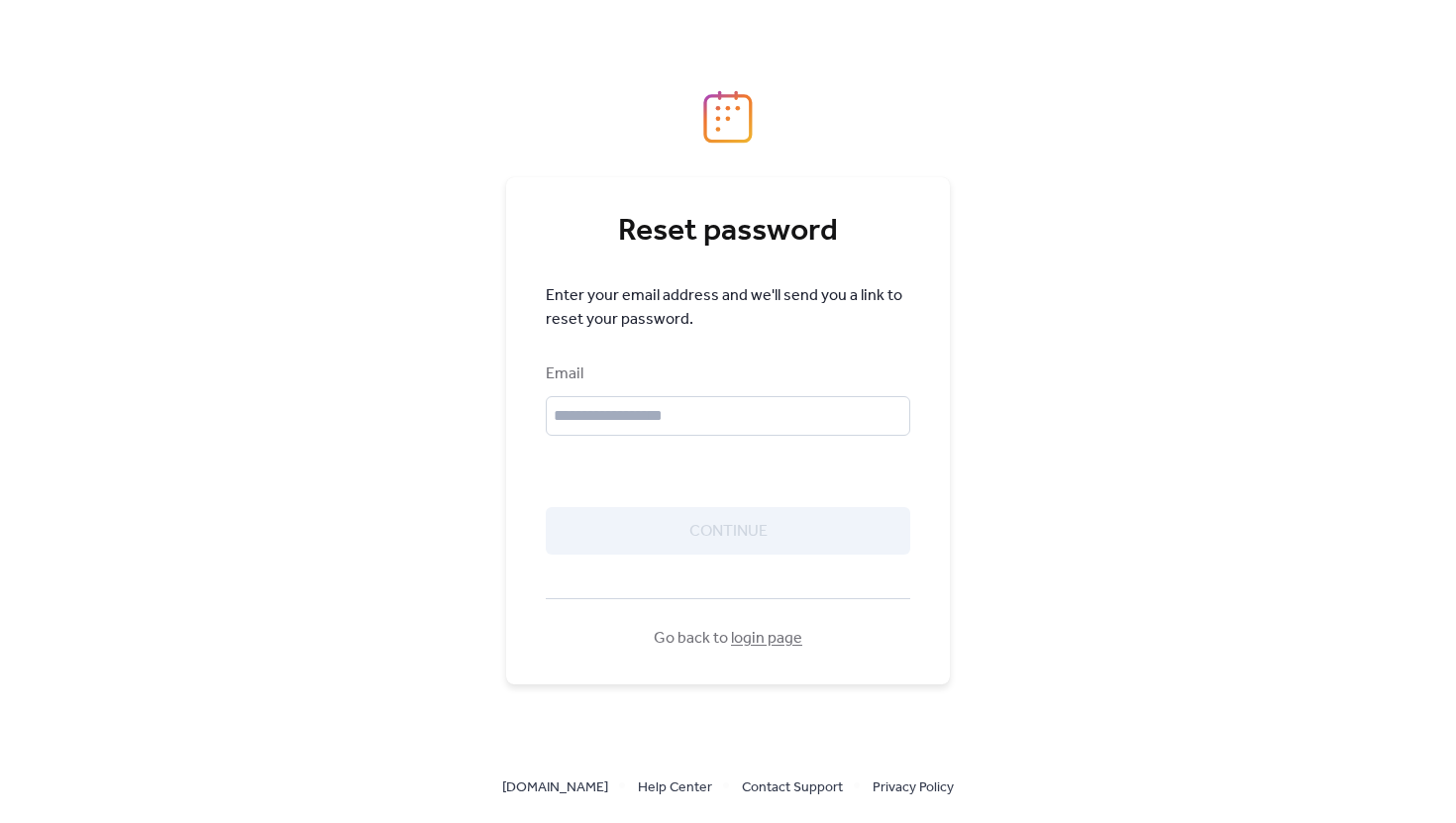 click at bounding box center (728, 467) 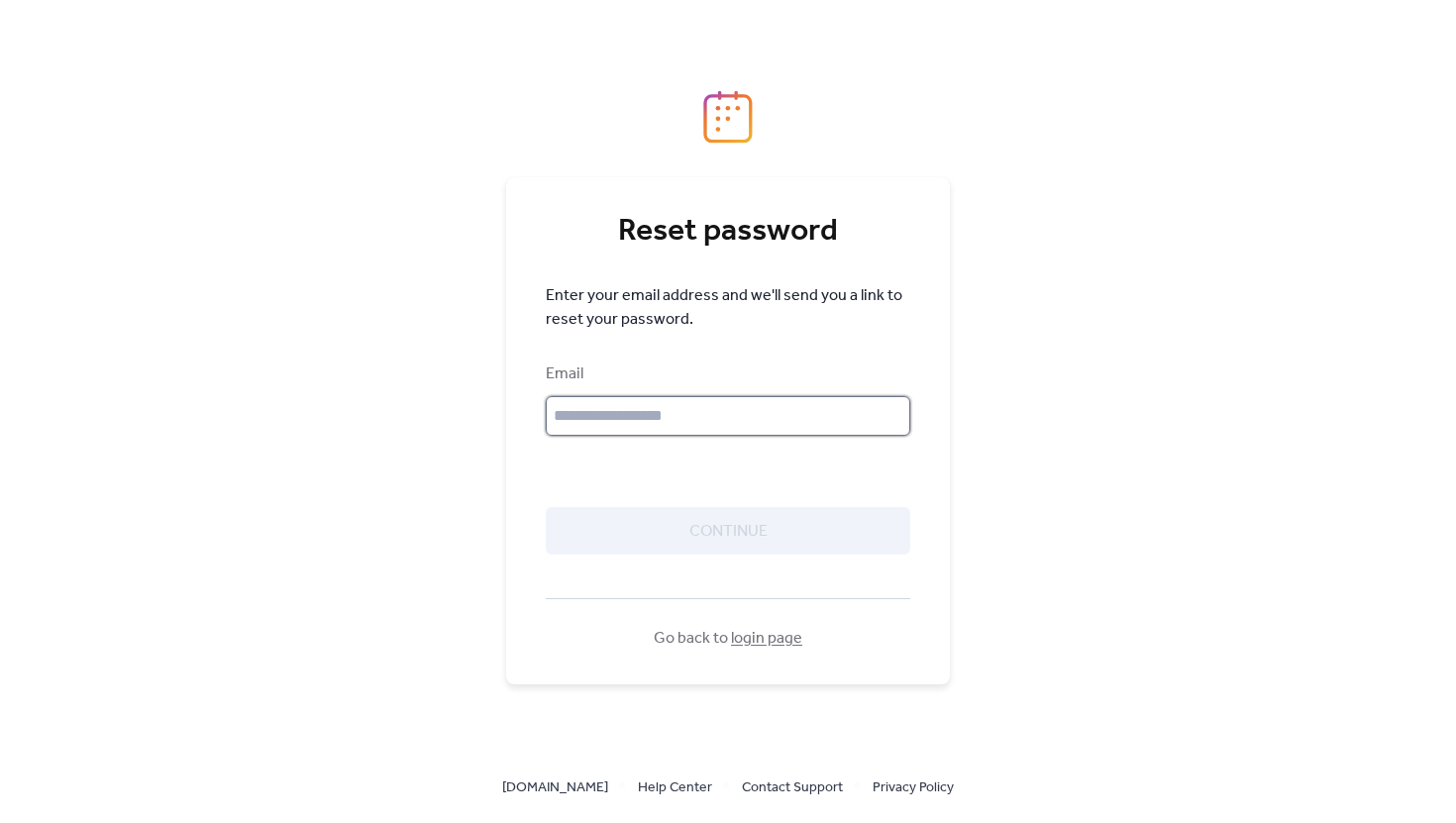 click at bounding box center [728, 416] 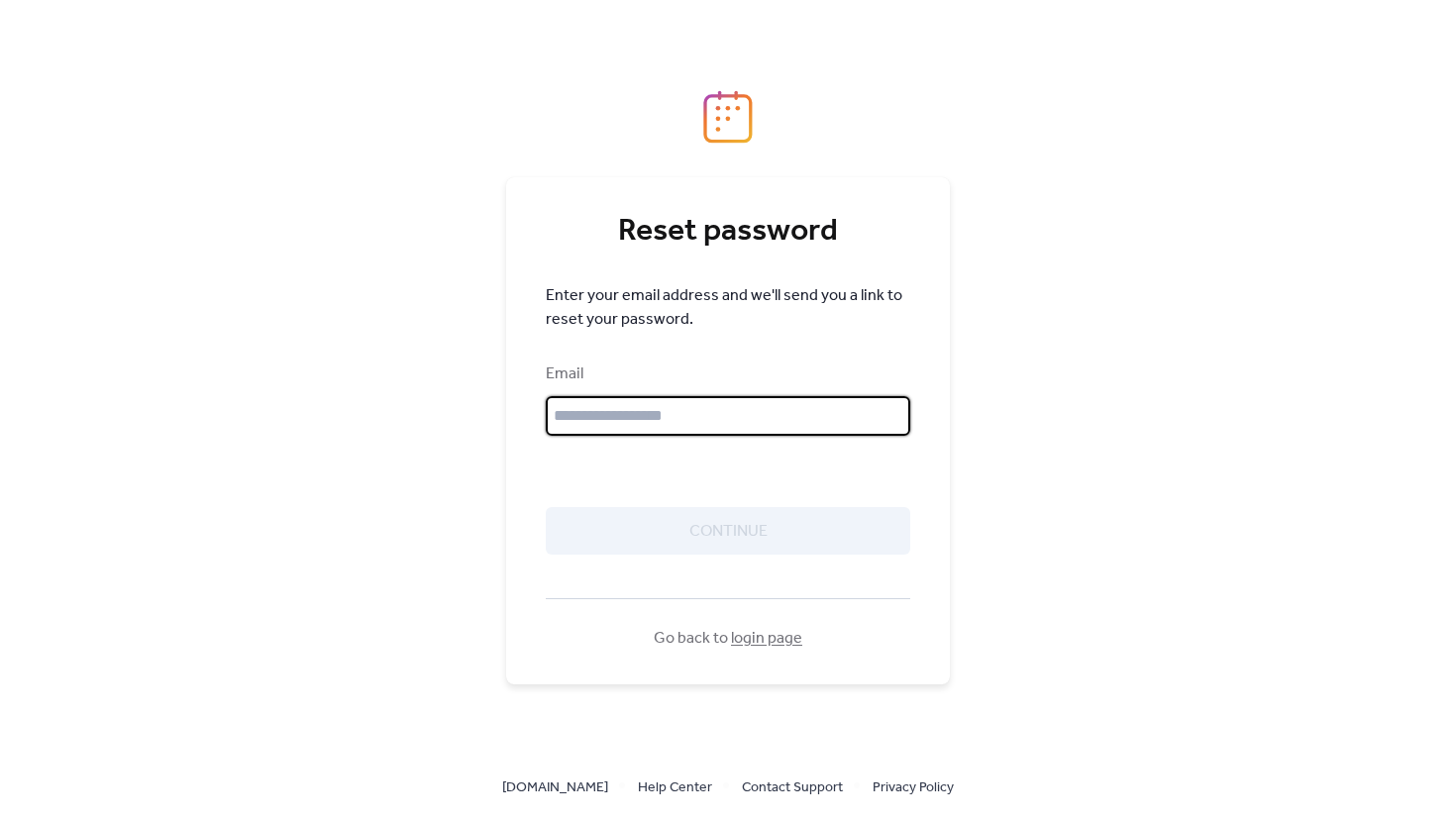 type on "**********" 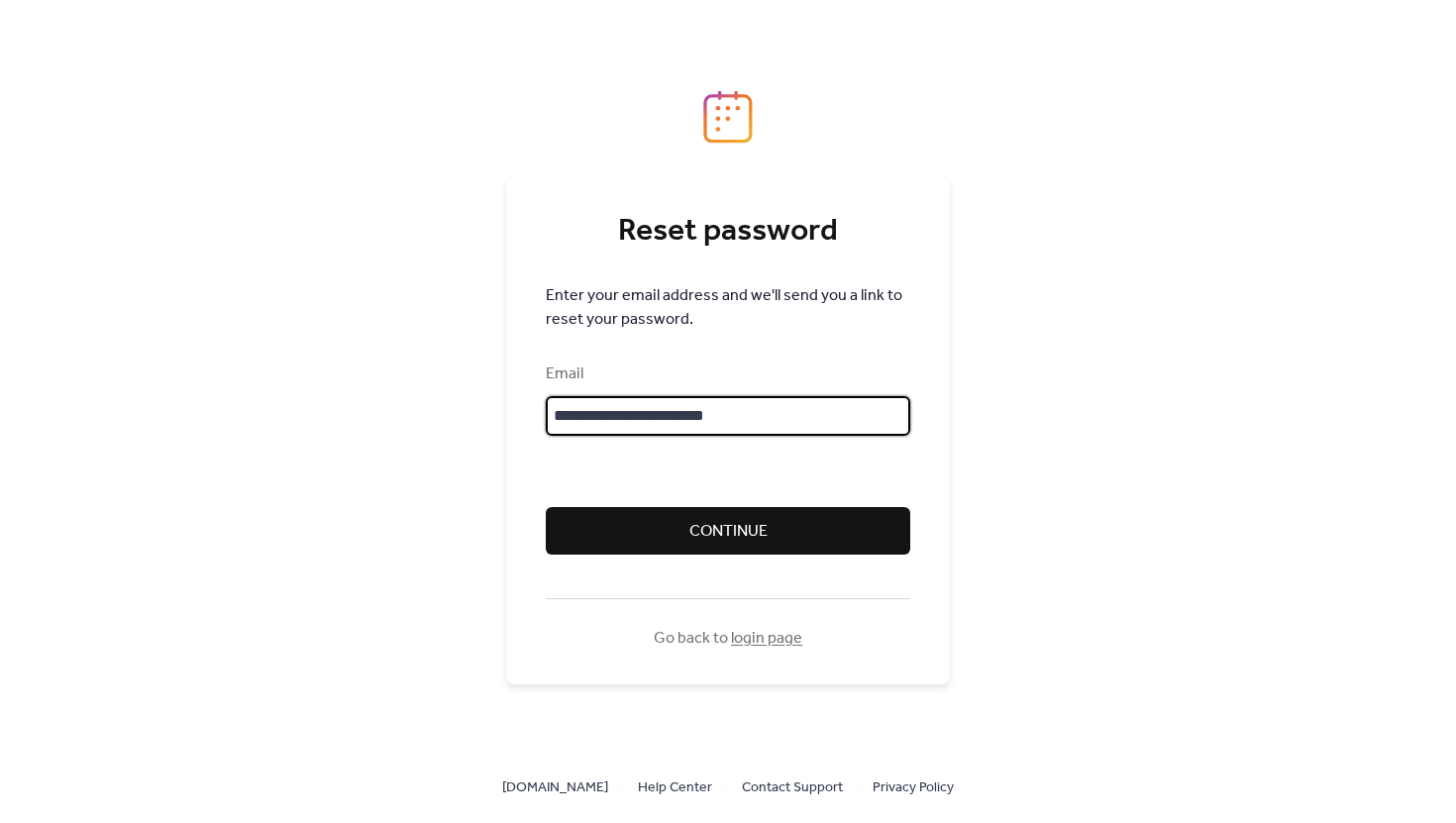 click on "Continue" at bounding box center [728, 532] 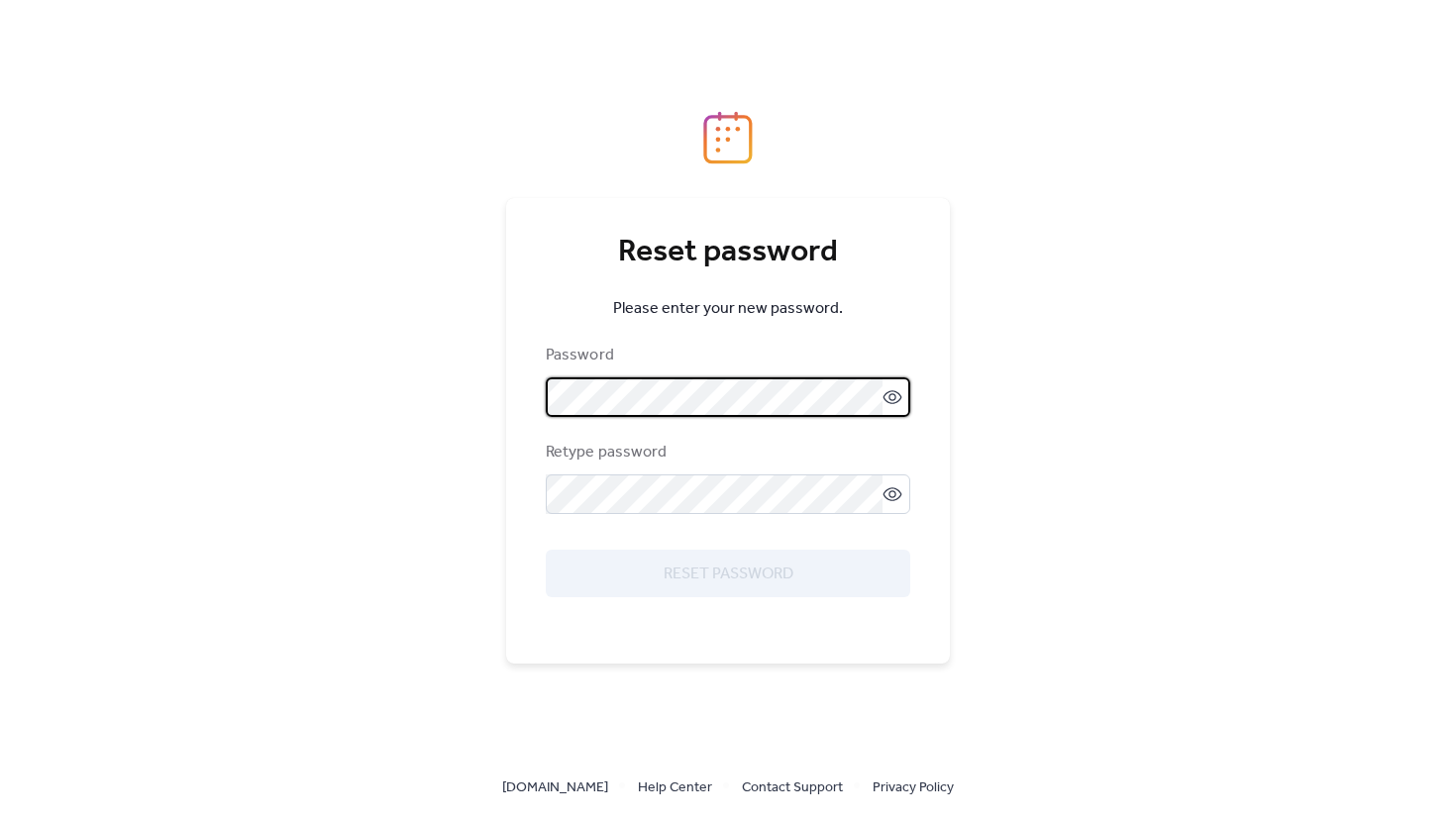 scroll, scrollTop: 0, scrollLeft: 0, axis: both 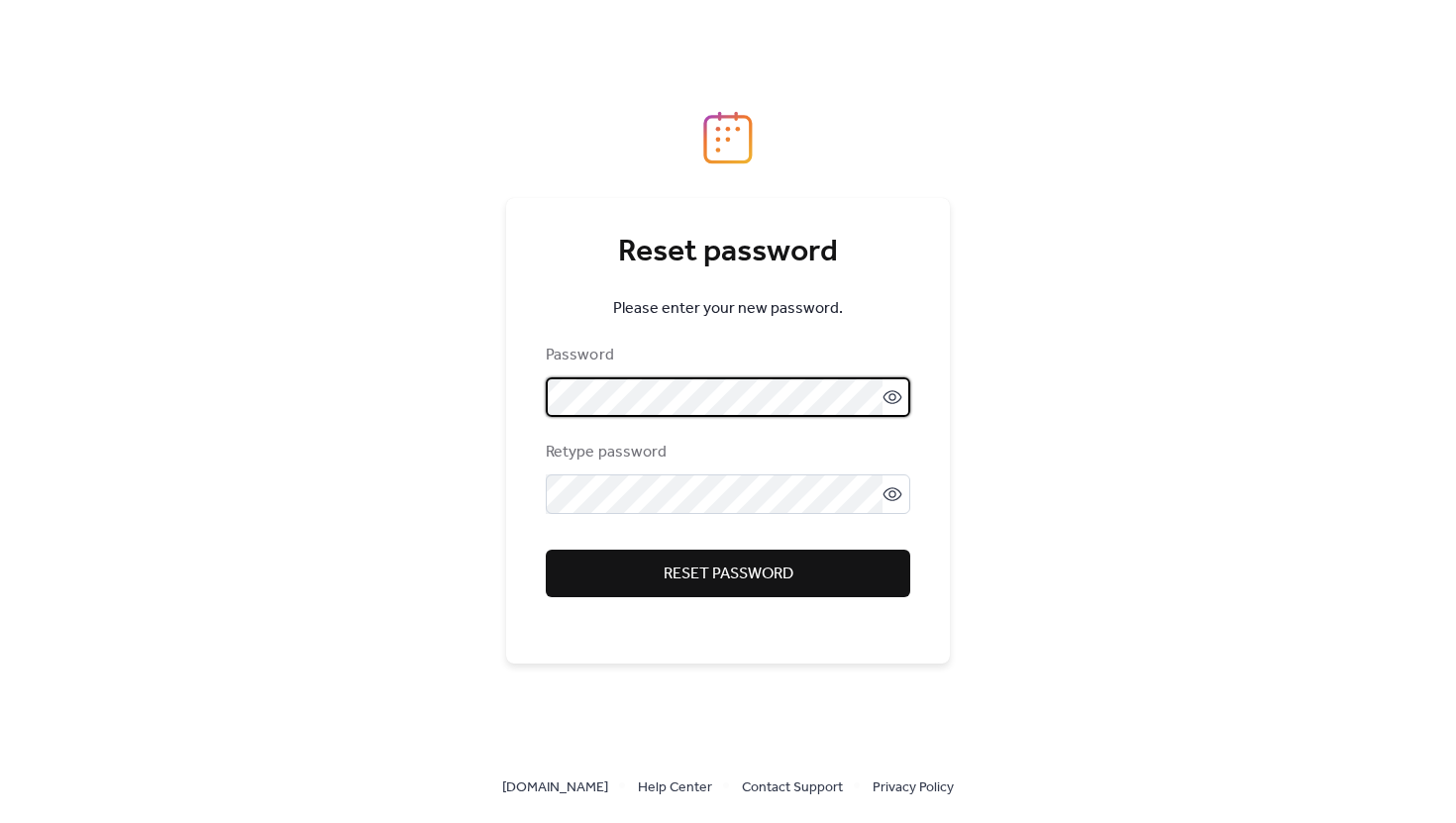 click 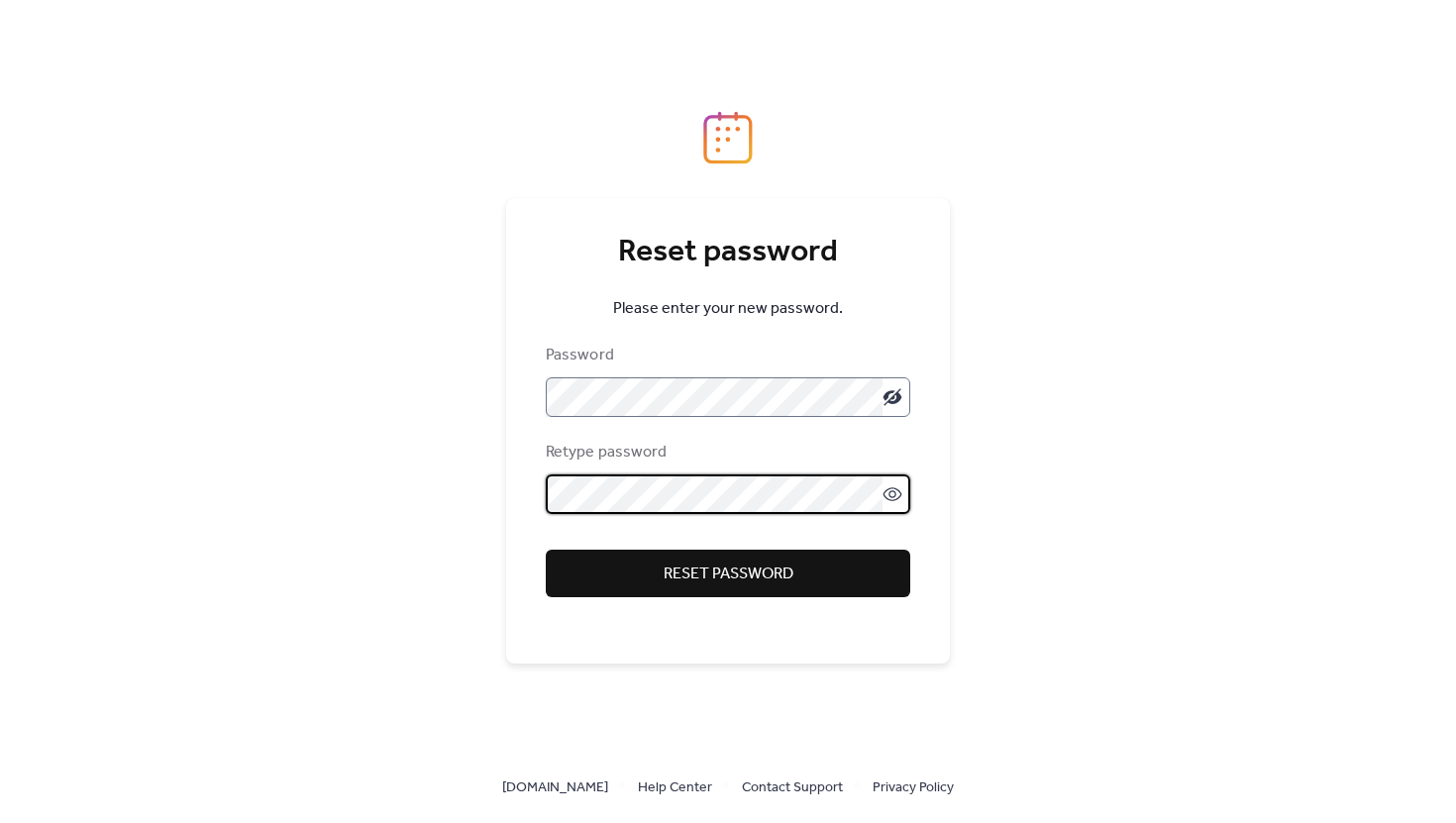 click 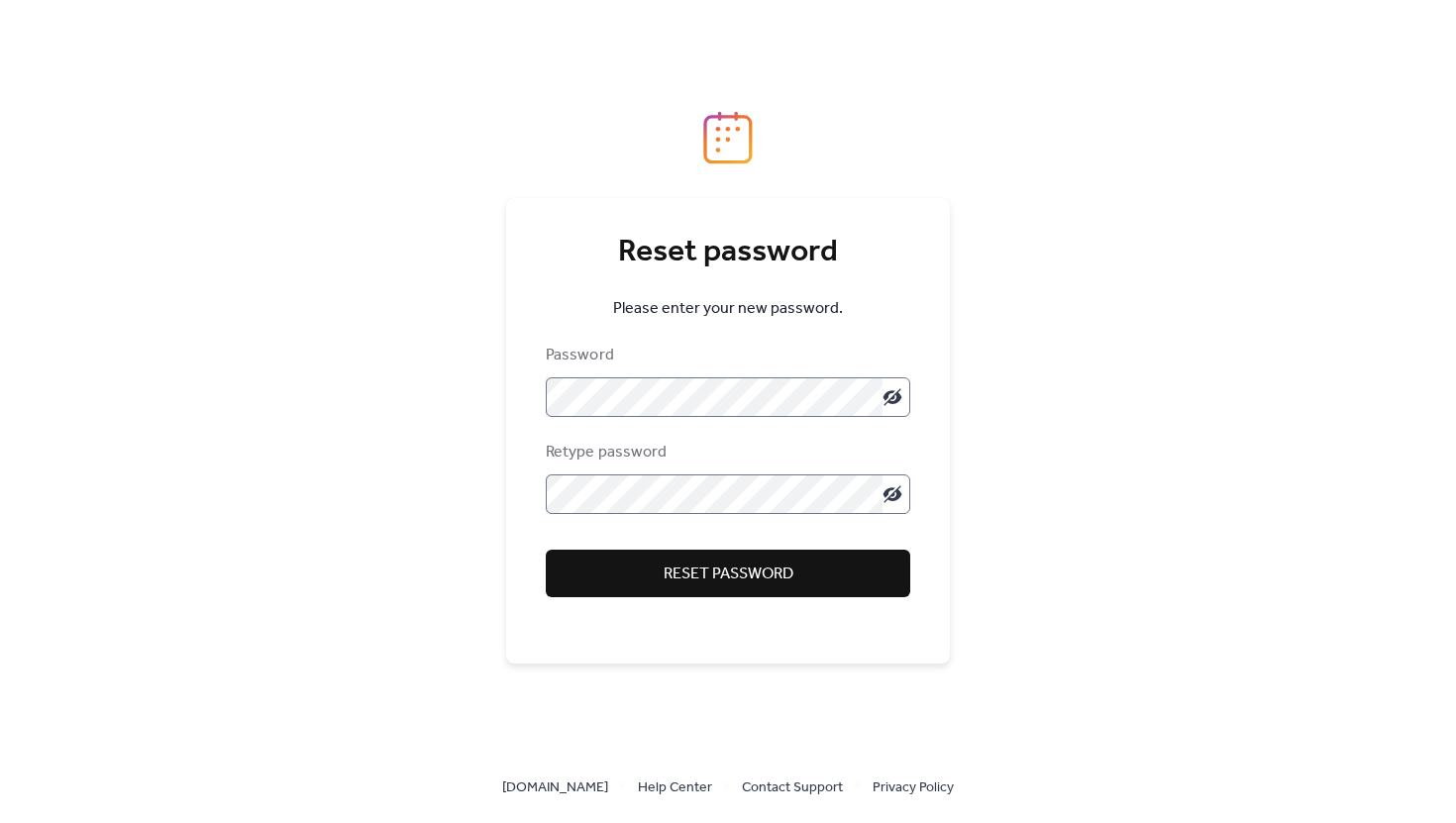 click on "Reset password" at bounding box center [728, 573] 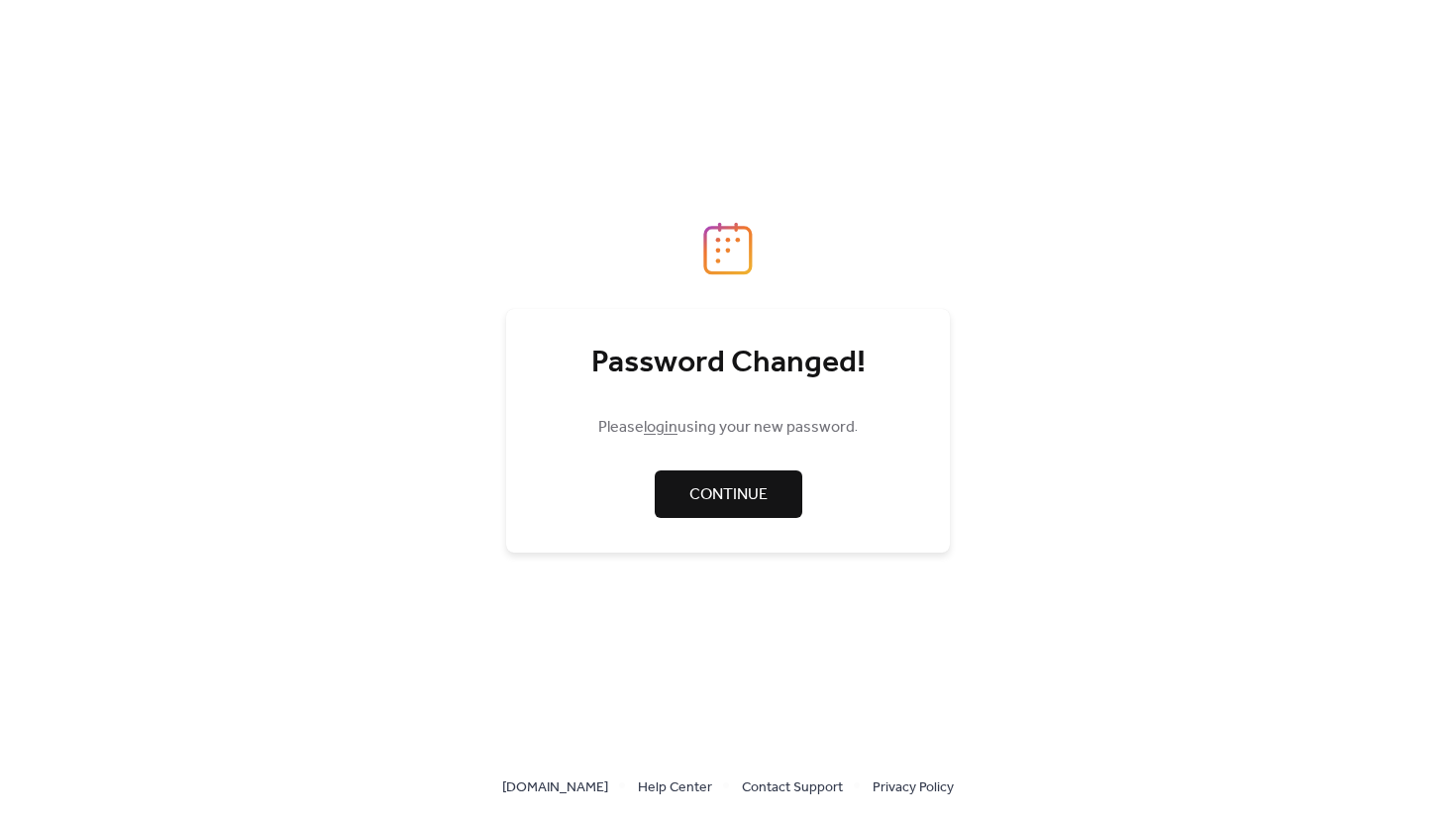 click on "Continue" at bounding box center (728, 495) 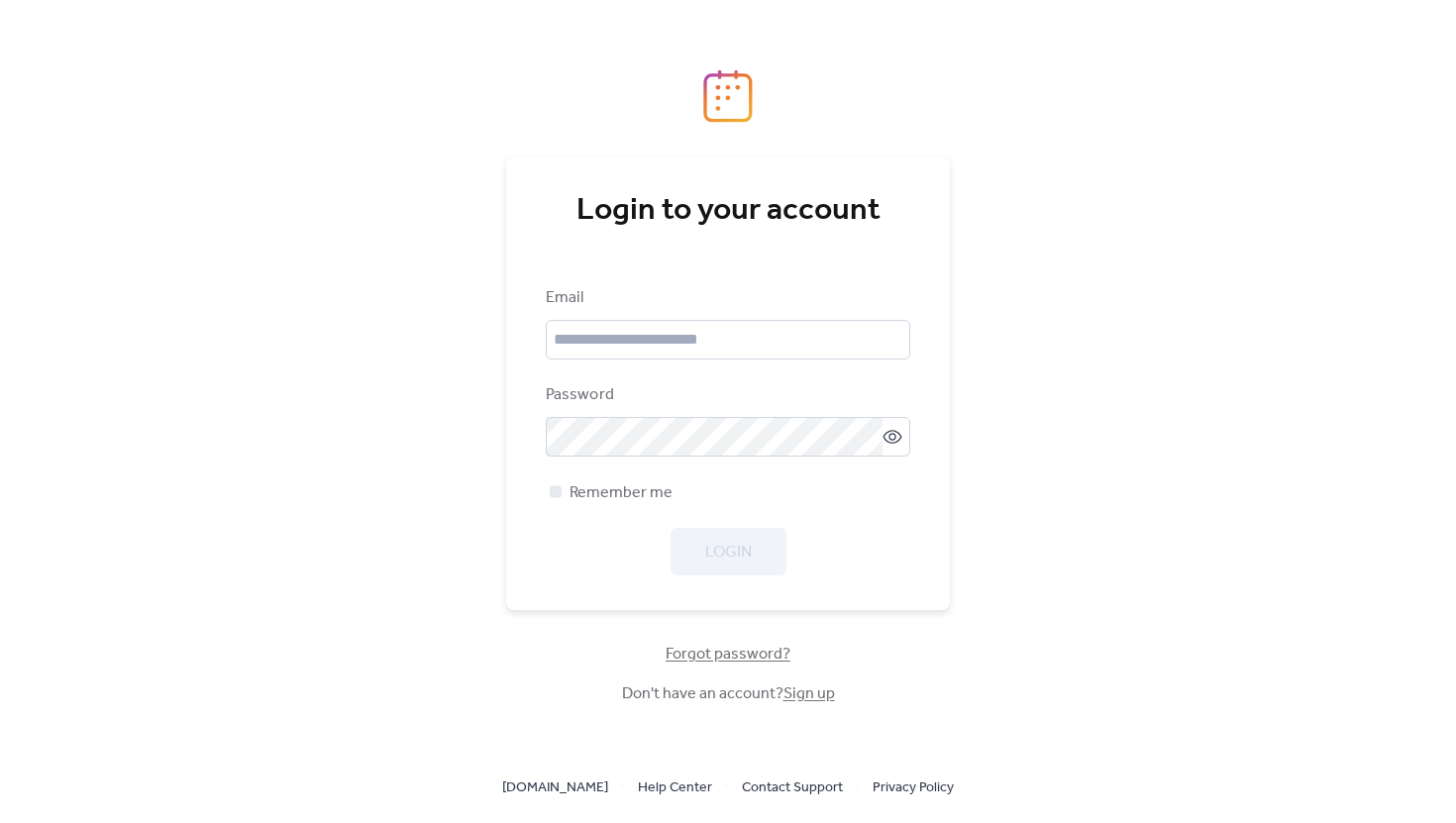 scroll, scrollTop: 0, scrollLeft: 0, axis: both 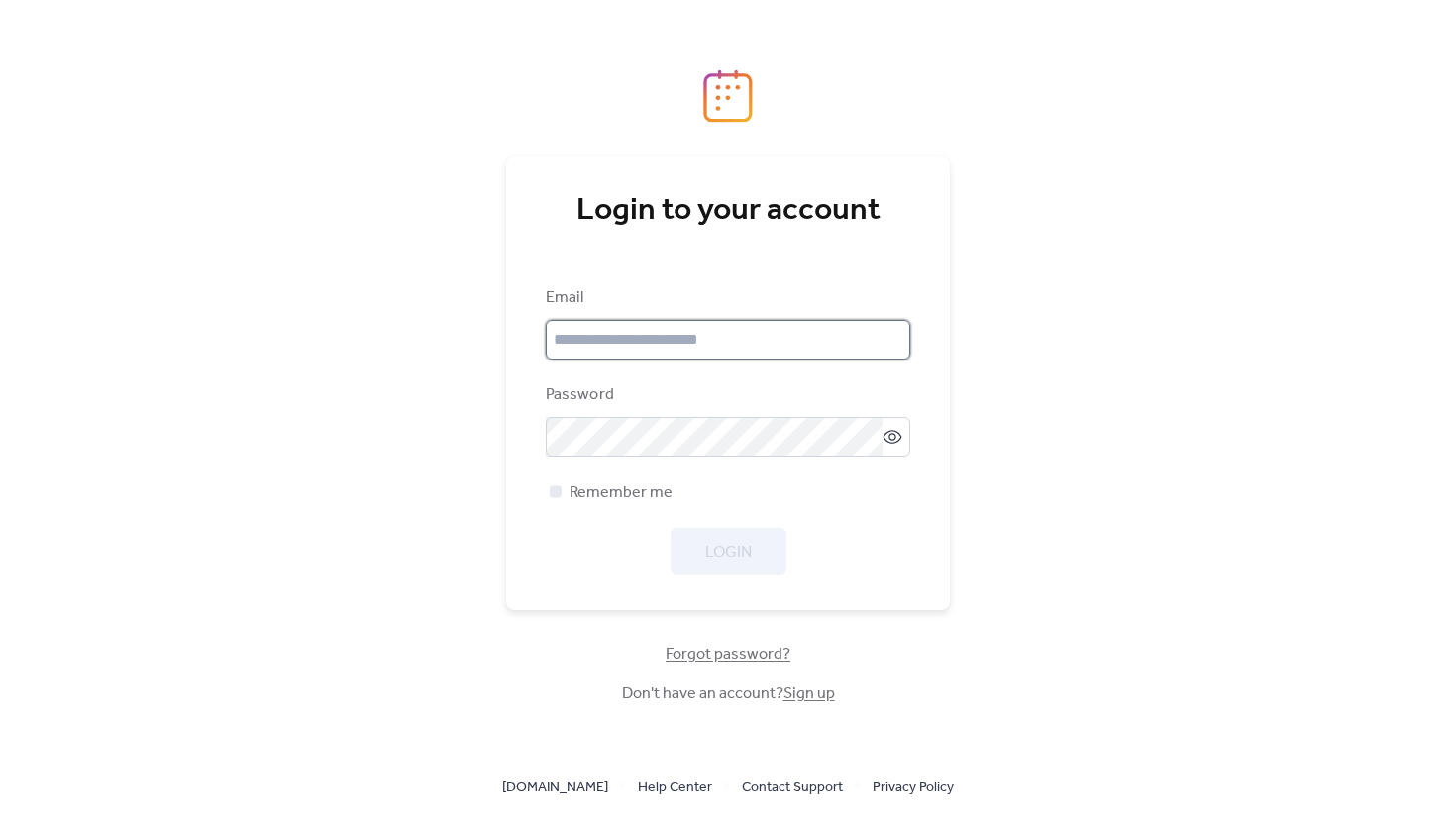 click at bounding box center [728, 340] 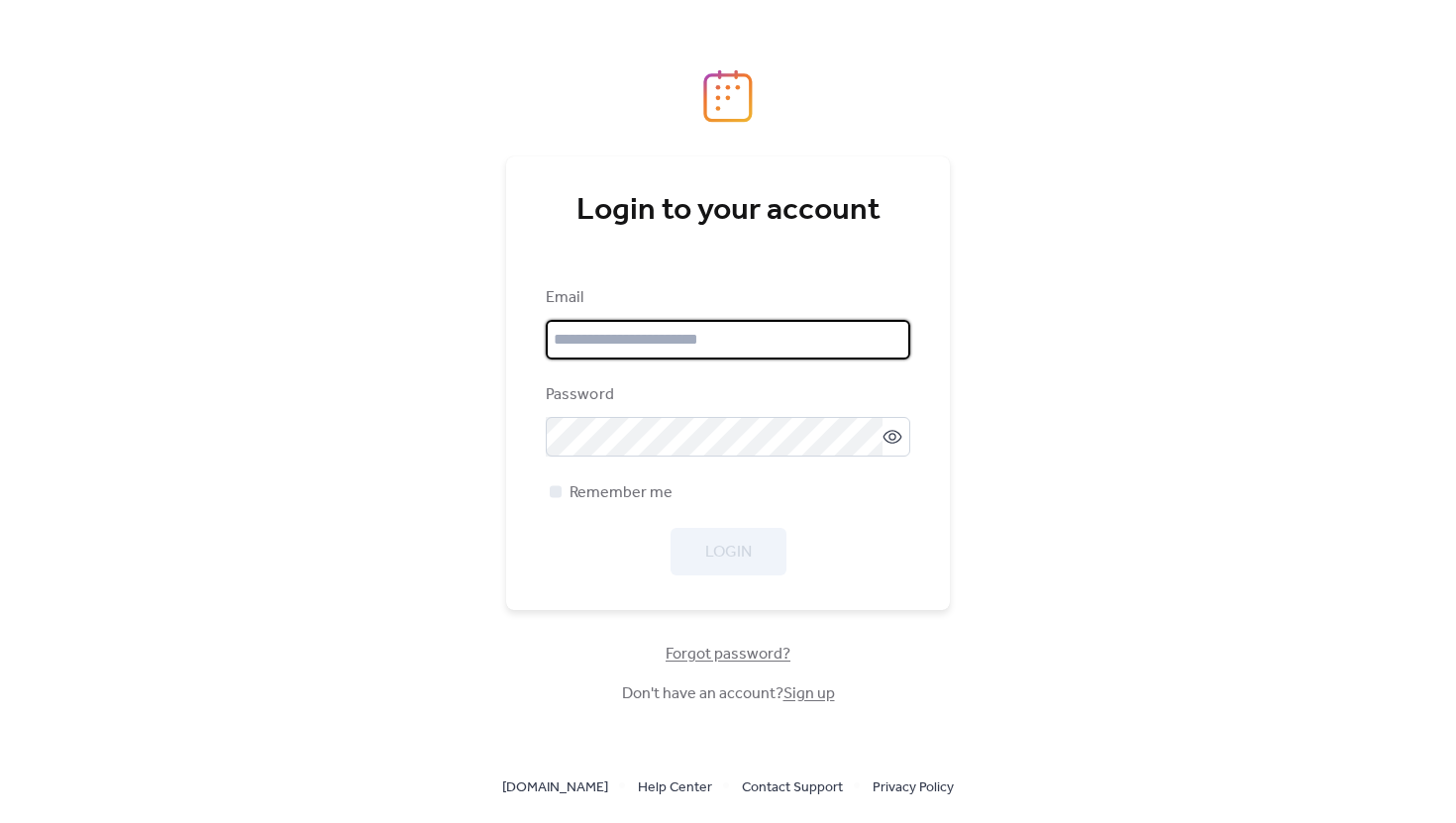 type on "**********" 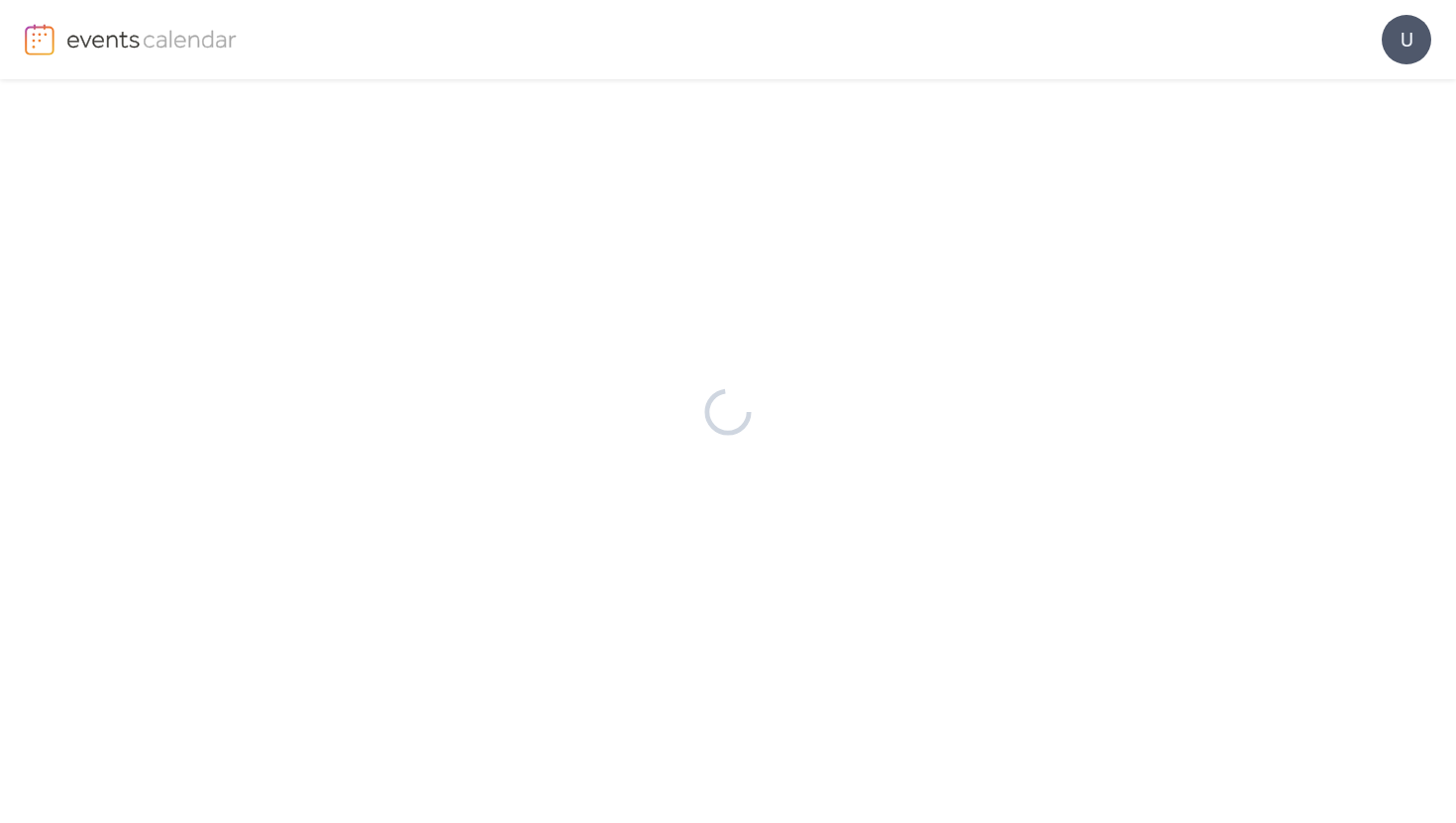 scroll, scrollTop: 0, scrollLeft: 0, axis: both 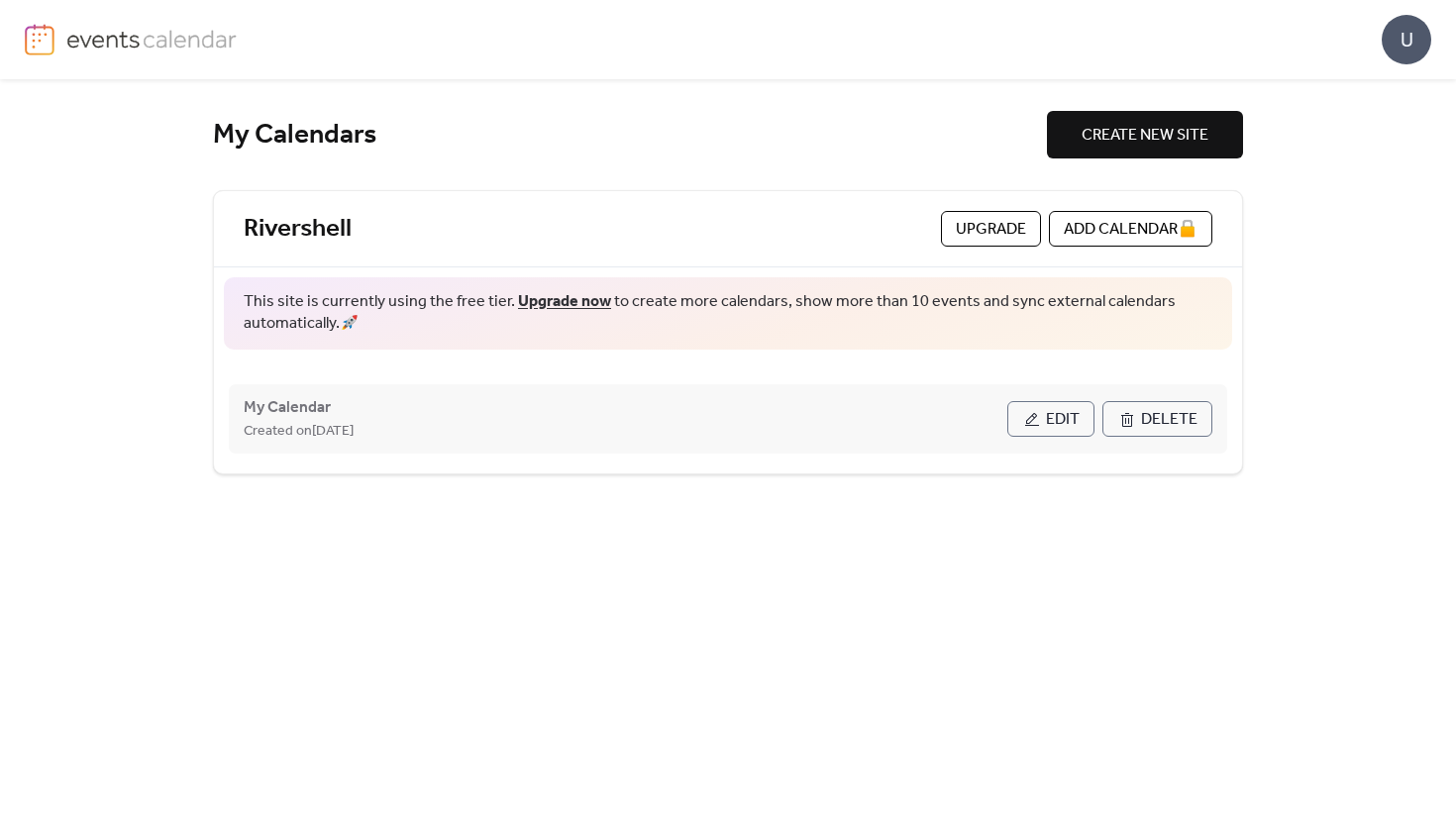 click on "Edit" at bounding box center (1063, 420) 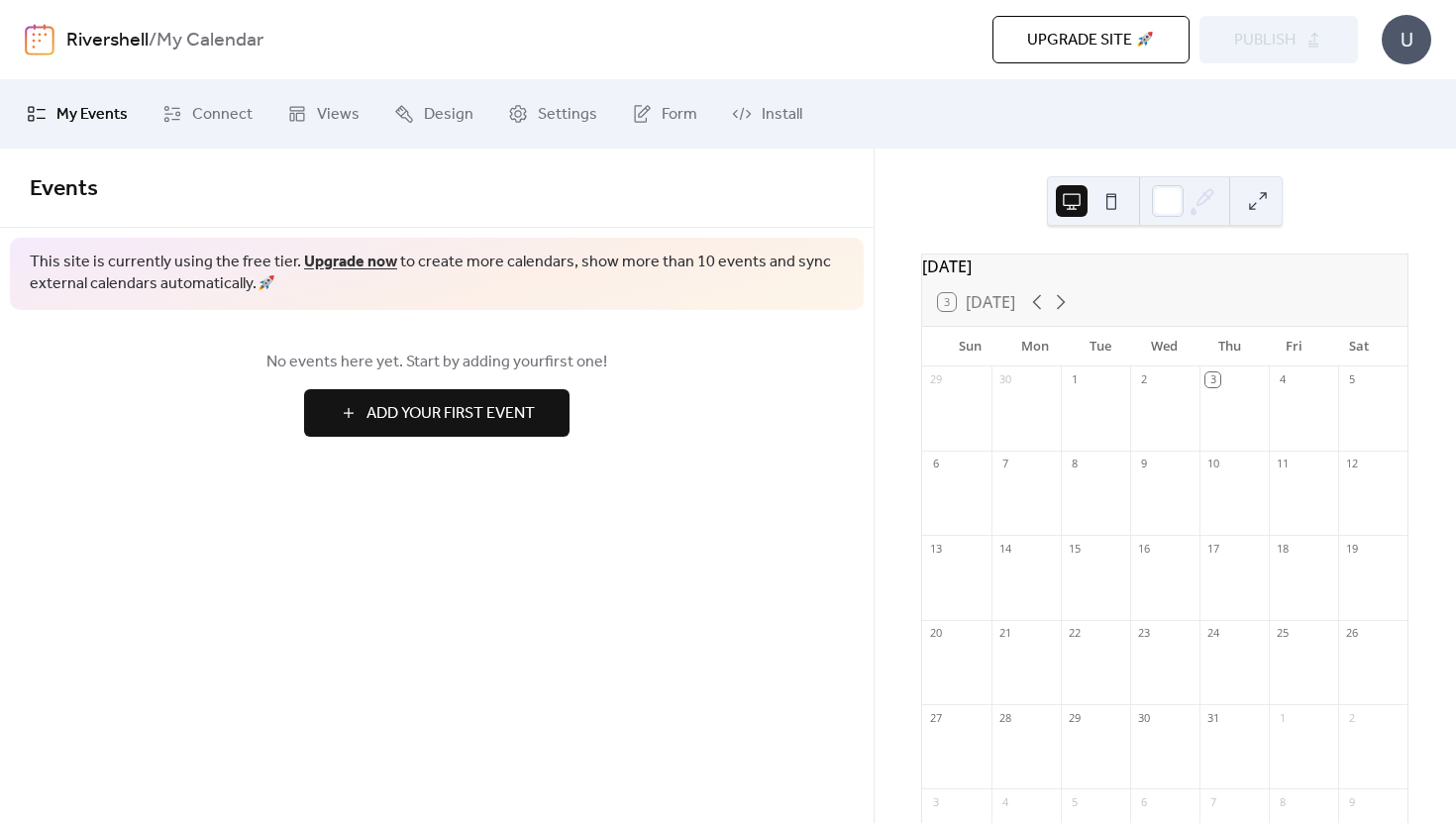 click at bounding box center (1111, 201) 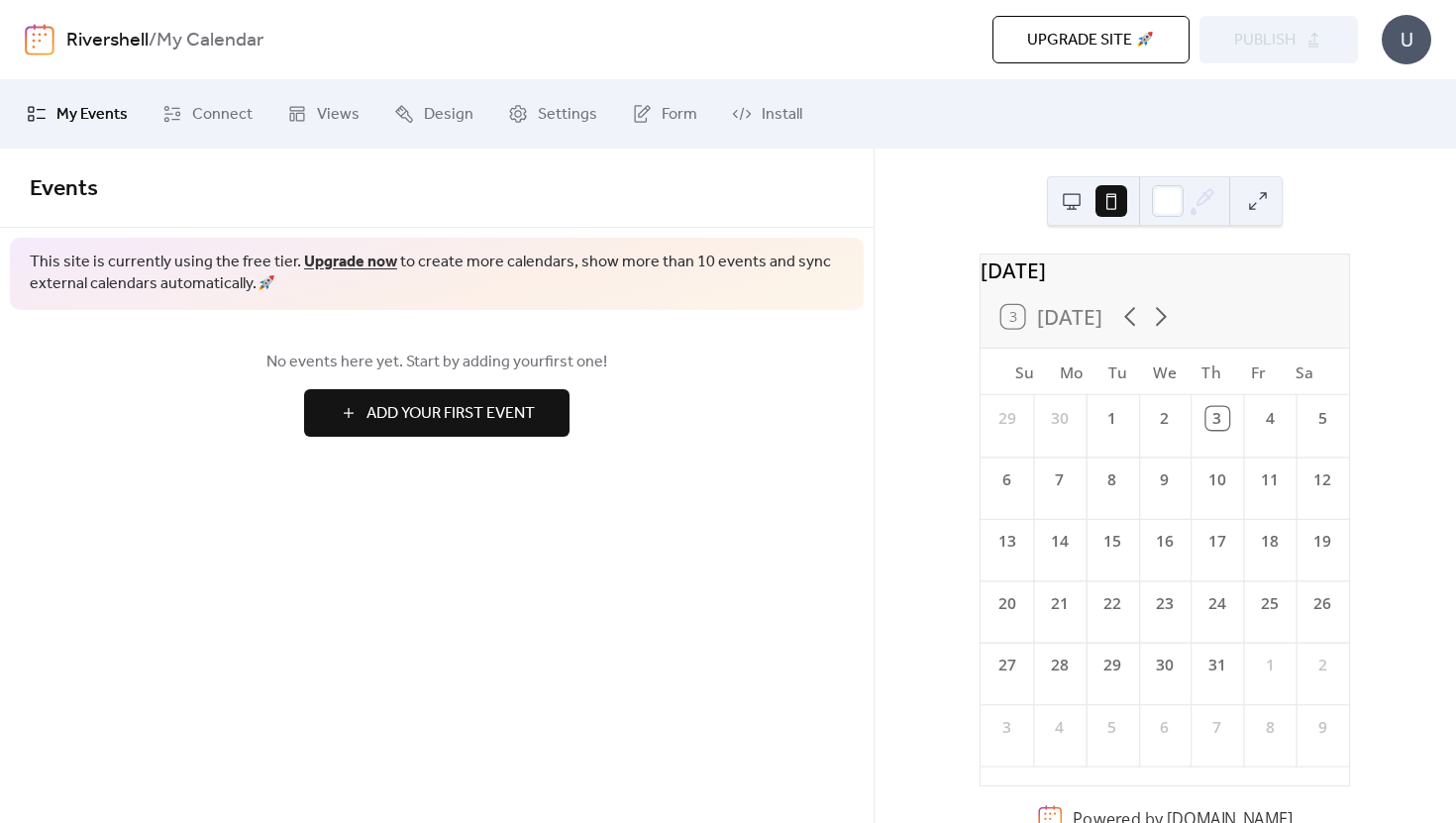 click at bounding box center (1072, 201) 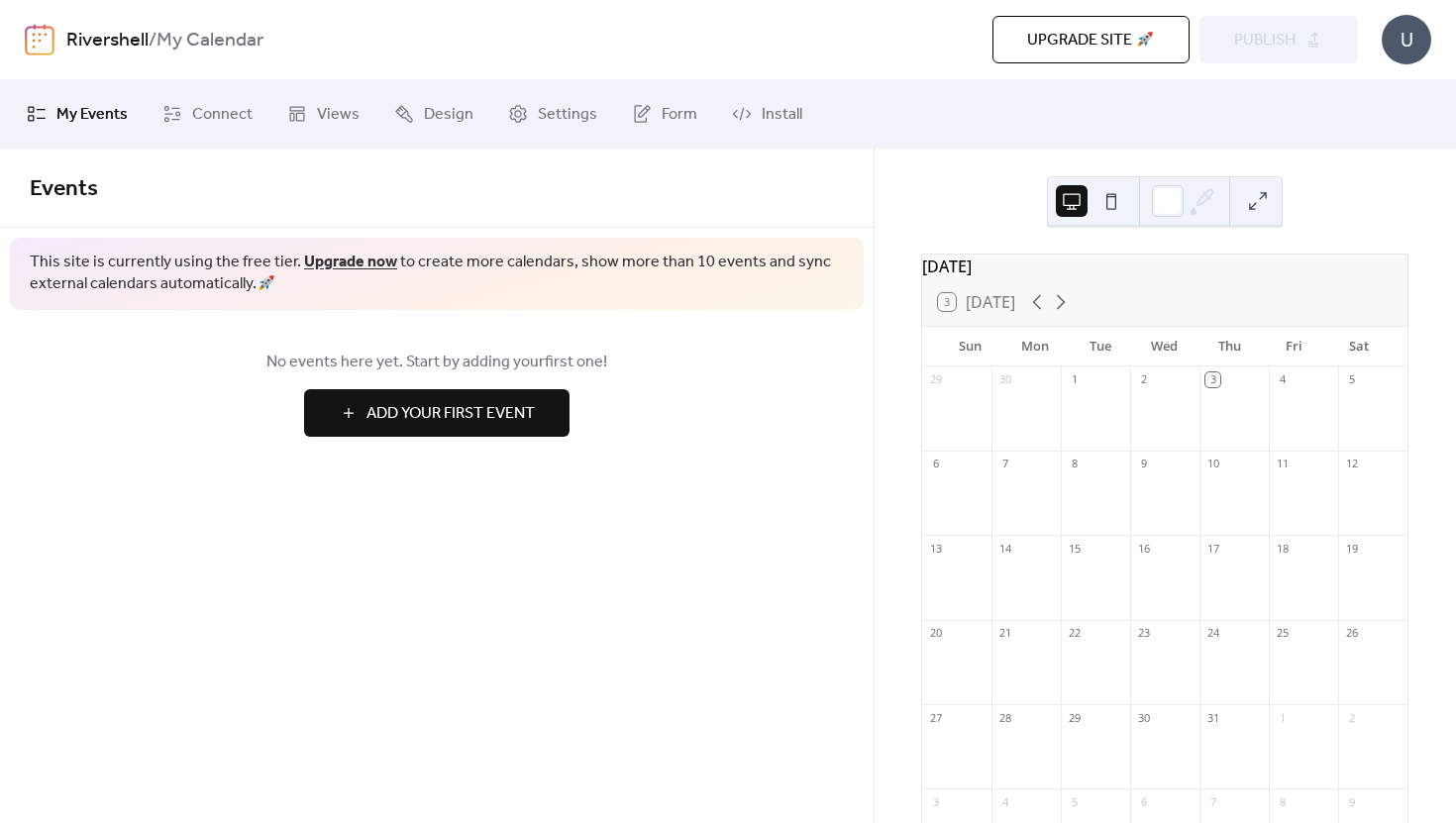 click at bounding box center [1111, 201] 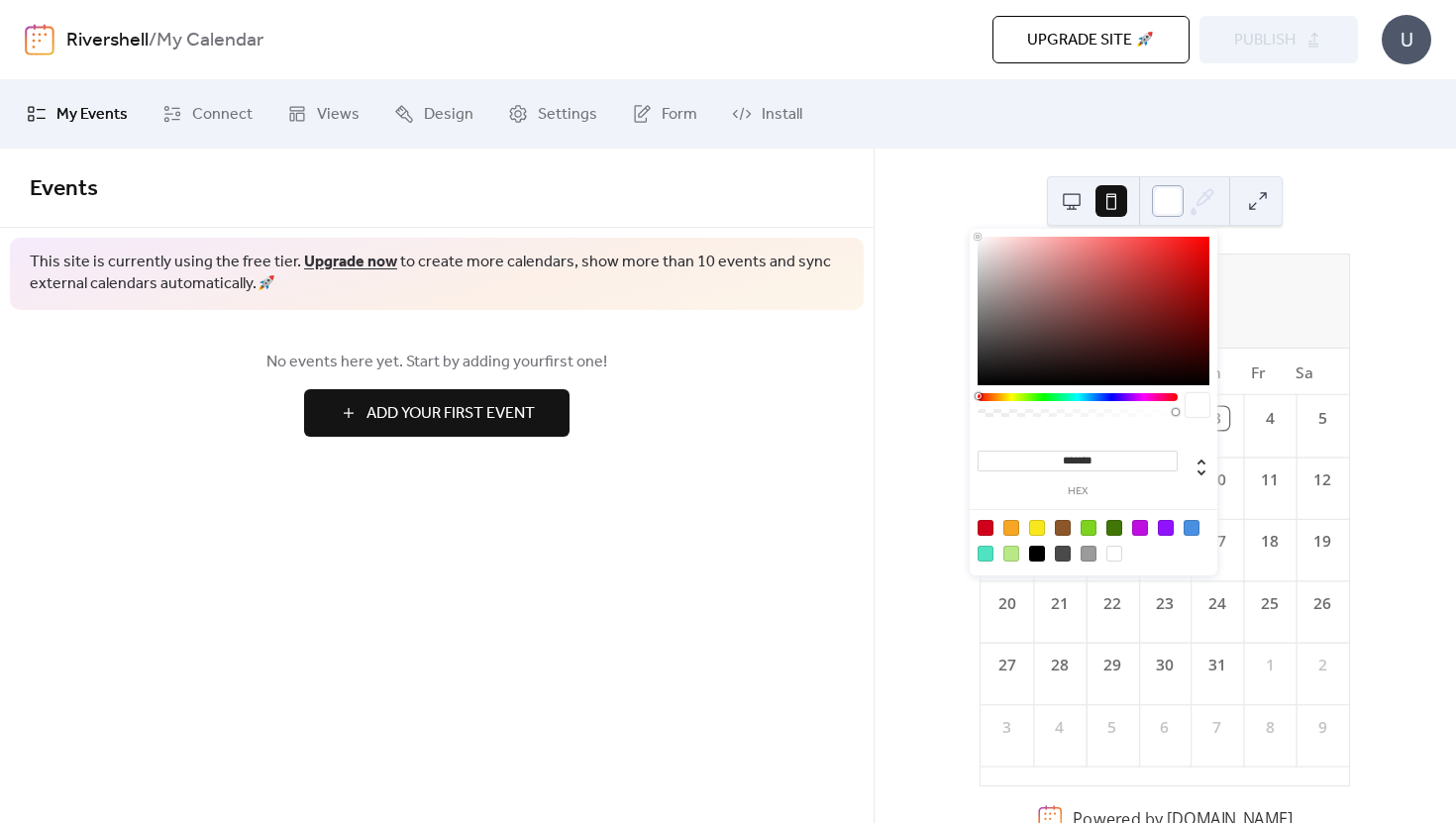 click at bounding box center [1168, 201] 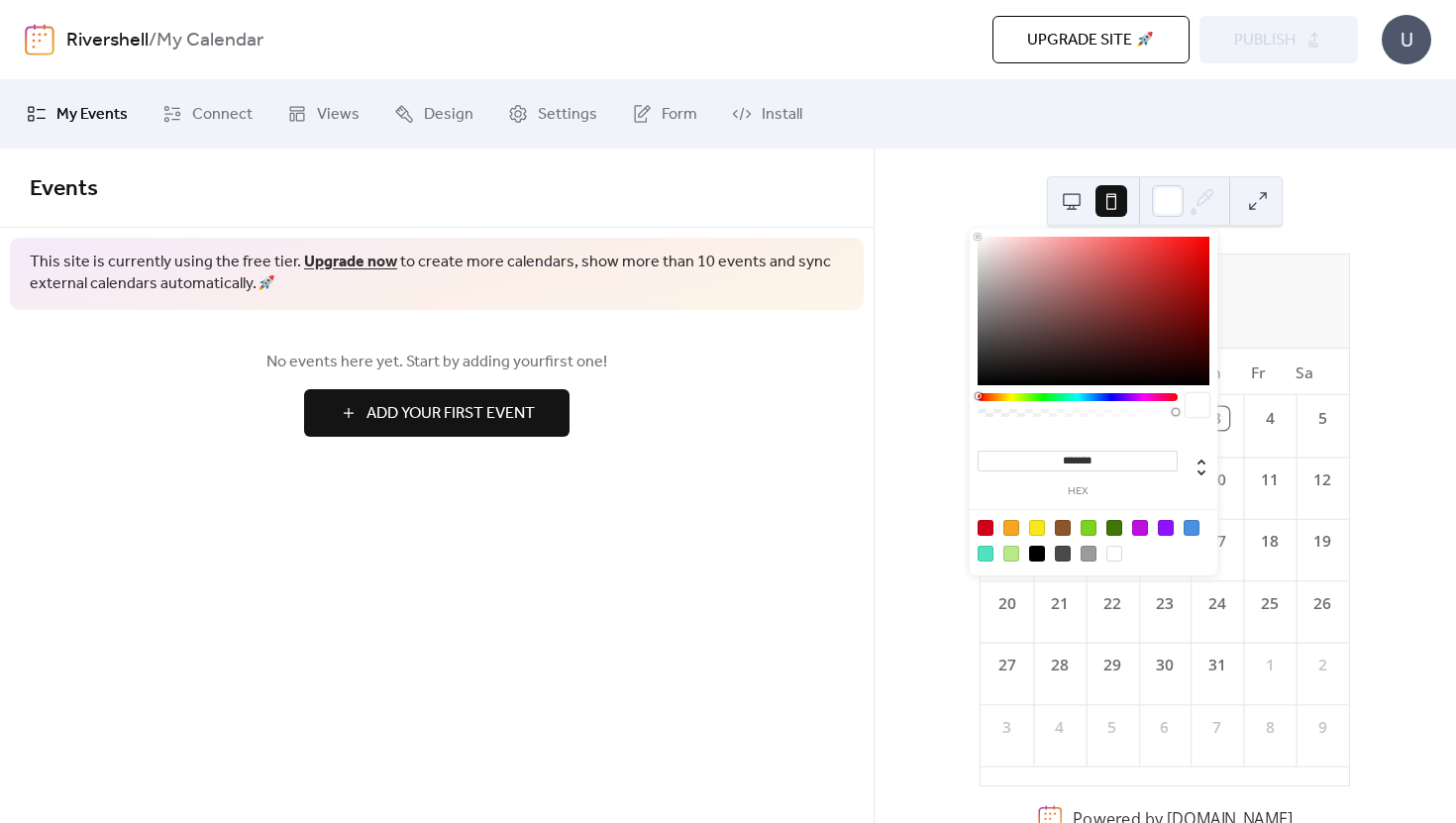 click on "July 2025 3 Today Su Mo Tu We Th Fr Sa 29 30 1 2 3 4 5 6 7 8 9 10 11 12 13 14 15 16 17 18 19 20 21 22 23 24 25 26 27 28 29 30 31 1 2 3 4 5 6 7 8 9 Powered by   EventsCalendar.co" at bounding box center [1165, 485] 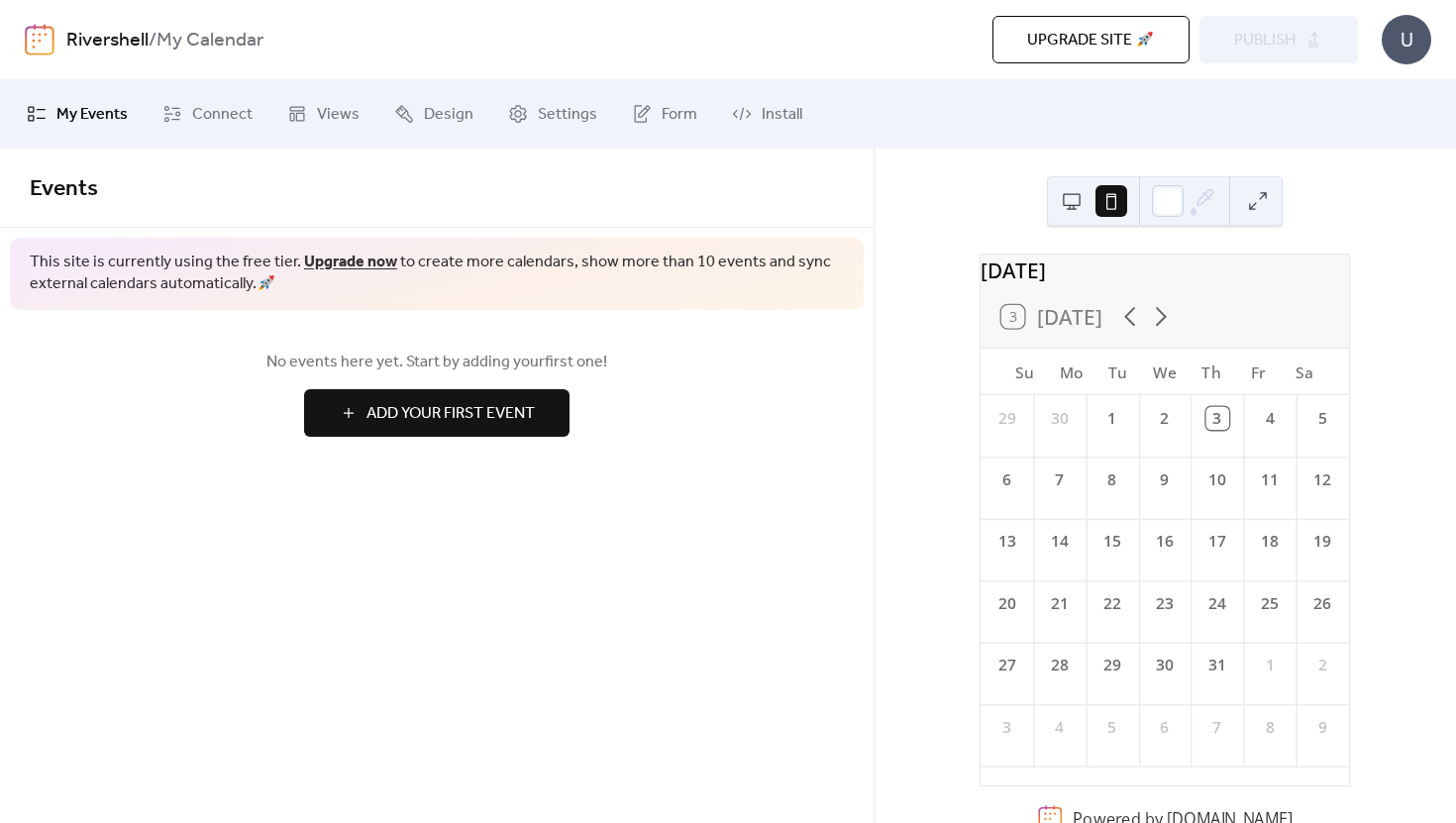 click 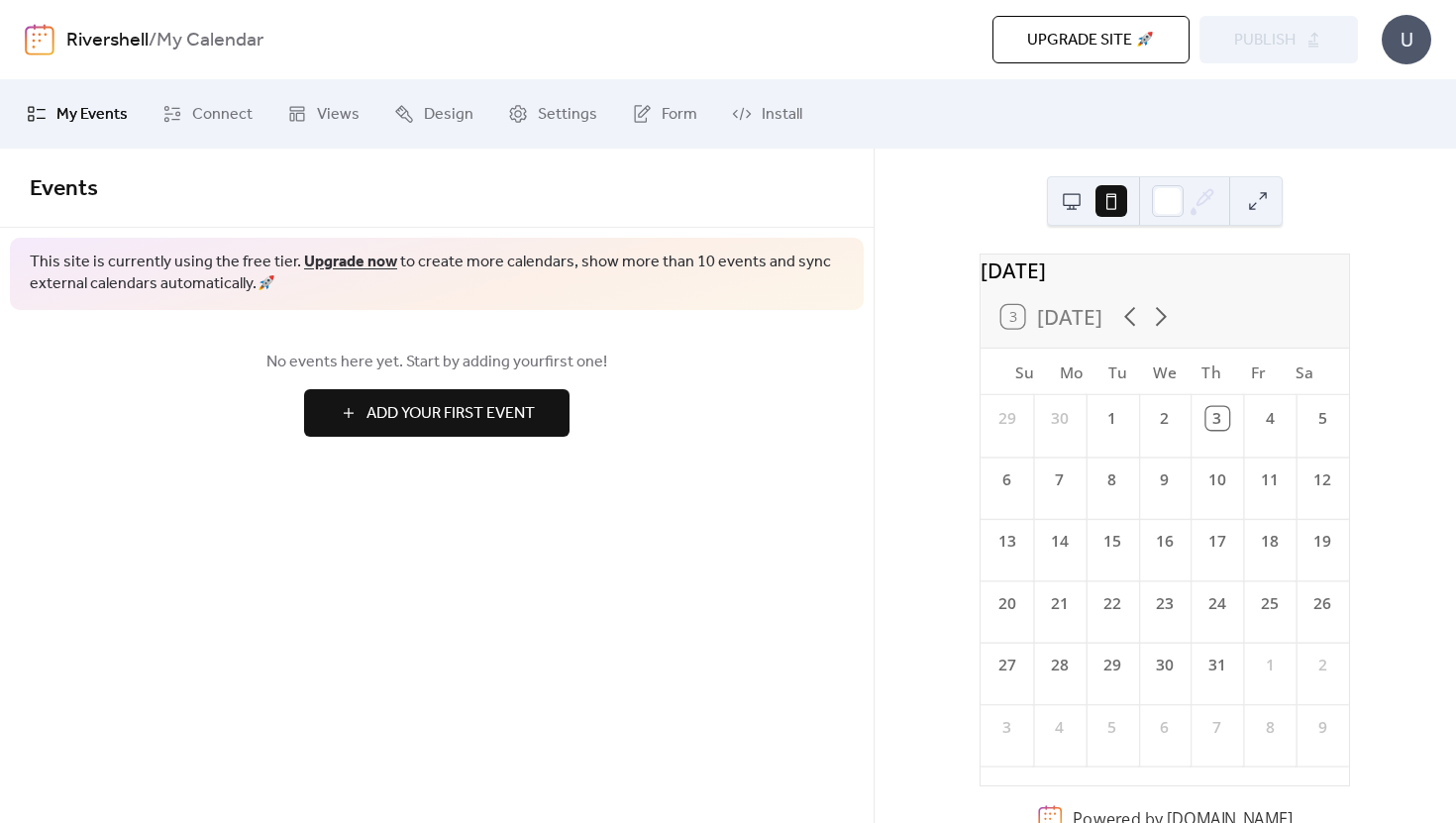 click at bounding box center [1258, 201] 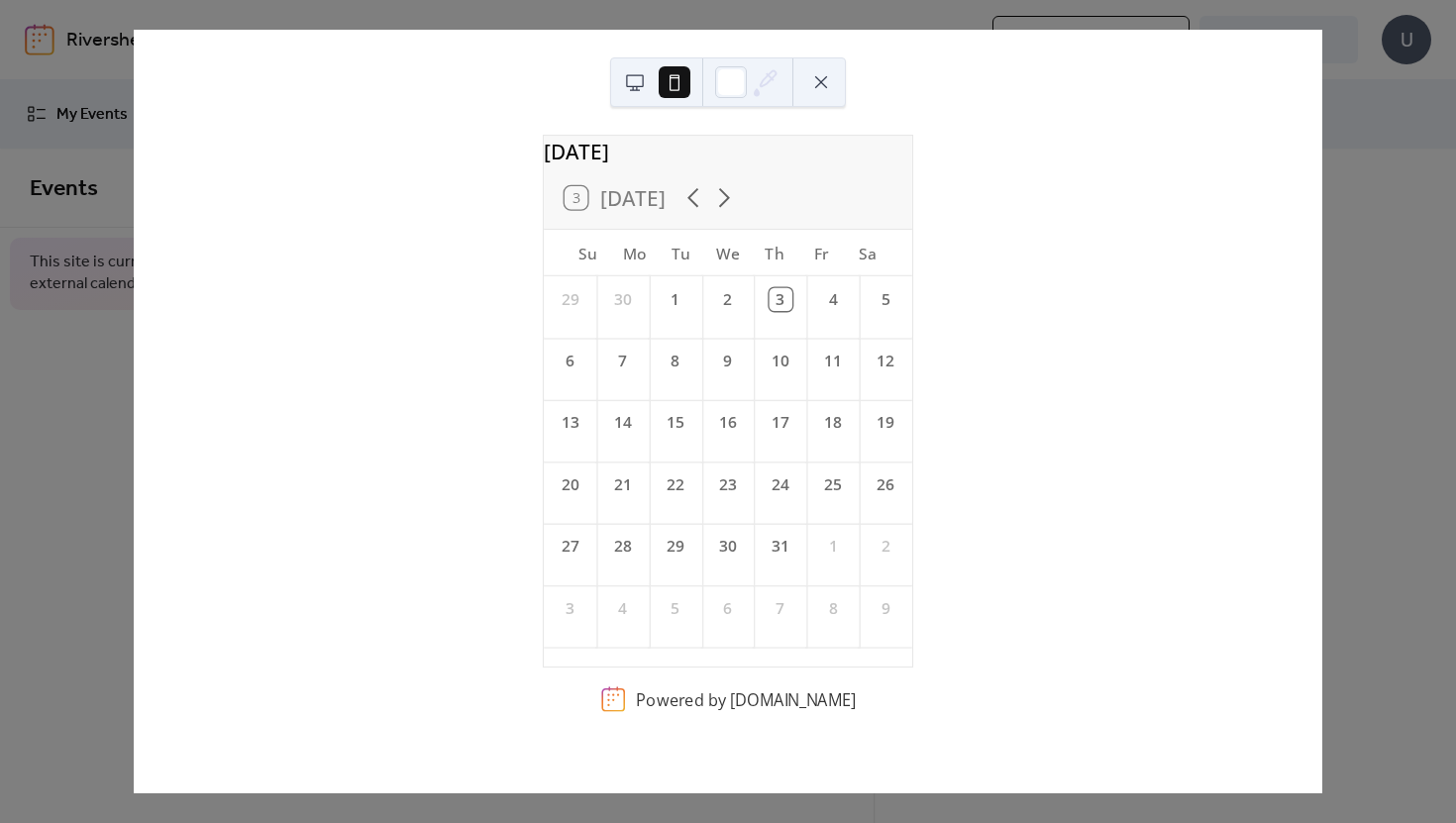 click on "July 2025 3 Today Su Mo Tu We Th Fr Sa 29 30 1 2 3 4 5 6 7 8 9 10 11 12 13 14 15 16 17 18 19 20 21 22 23 24 25 26 27 28 29 30 31 1 2 3 4 5 6 7 8 9 Powered by   EventsCalendar.co" at bounding box center (728, 411) 